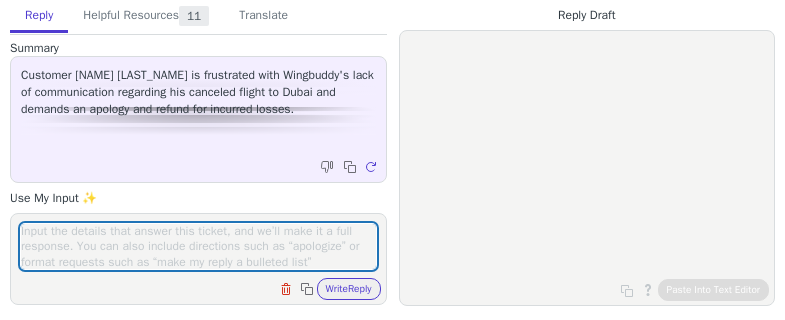 click at bounding box center (198, 246) 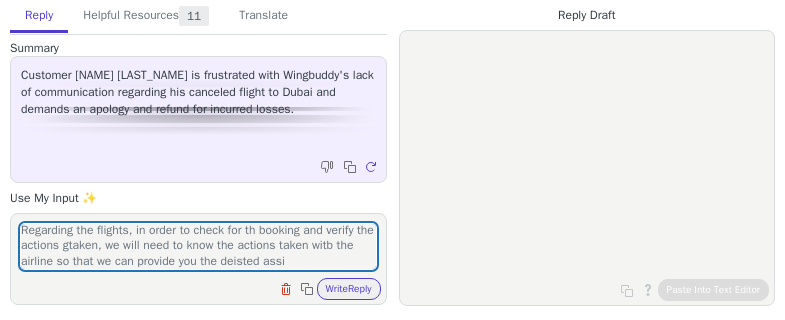scroll, scrollTop: 109, scrollLeft: 0, axis: vertical 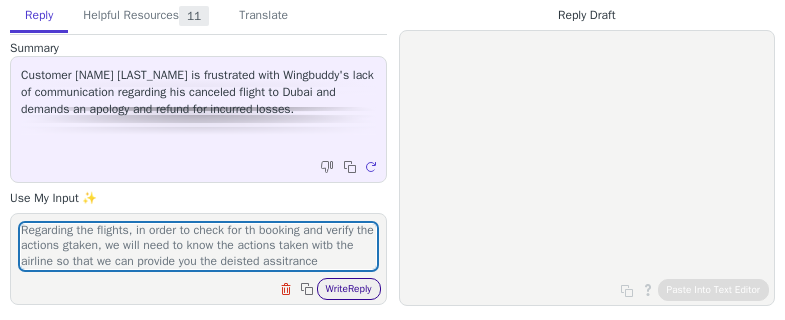 type on "Kindly accept our apology.
However, as per the accpeted terns and conditions of Wingbuddy agrred on, the ttrip is non refundable and non-changeable.
Regarding the flights, in order to check for th booking and verify the actions gtaken, we will need to know the actions taken witb the airline so that we can provide you the deisted assitrance" 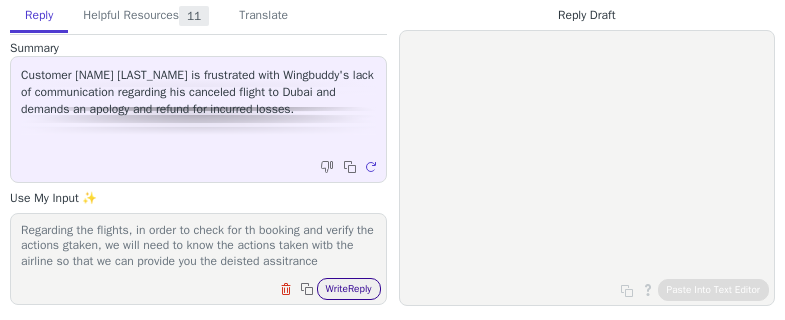click on "Write  Reply" at bounding box center (349, 289) 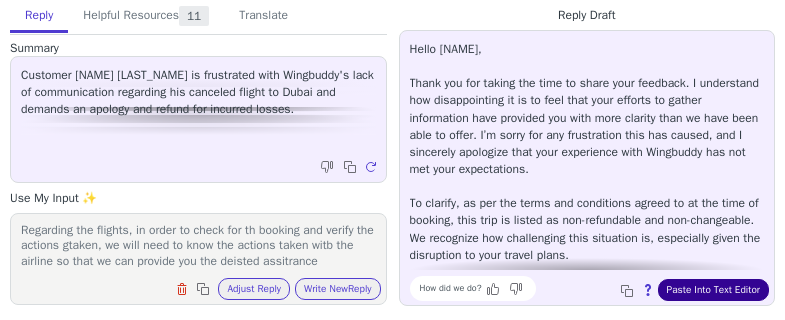 click on "Paste Into Text Editor" at bounding box center (713, 290) 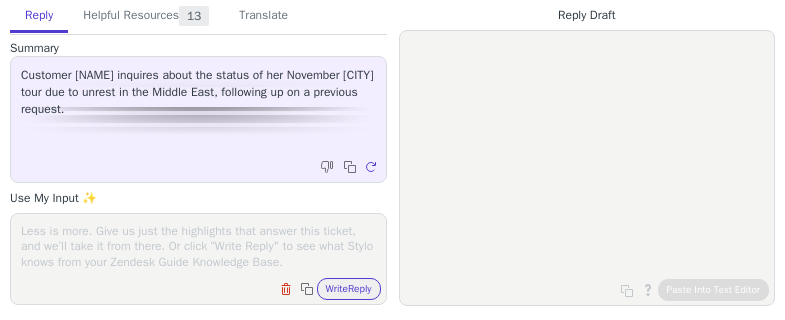 scroll, scrollTop: 0, scrollLeft: 0, axis: both 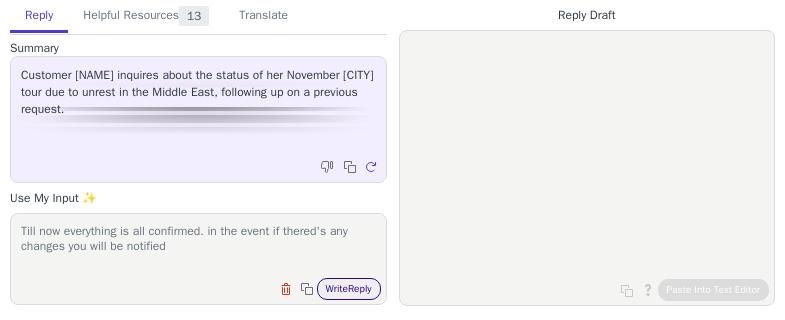 type on "Till now everything is all confirmed. in the event if thered's any changes you will be notified" 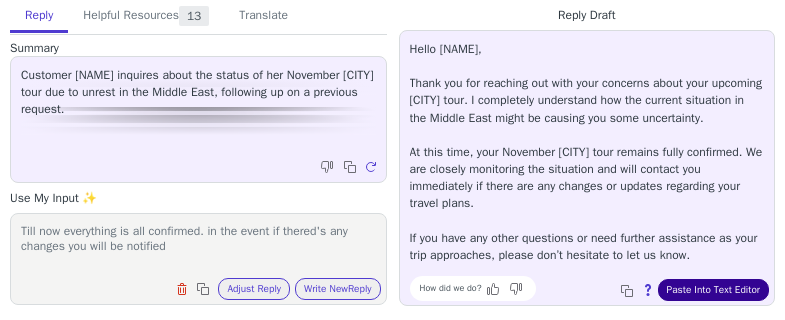 click on "Paste Into Text Editor" at bounding box center [713, 290] 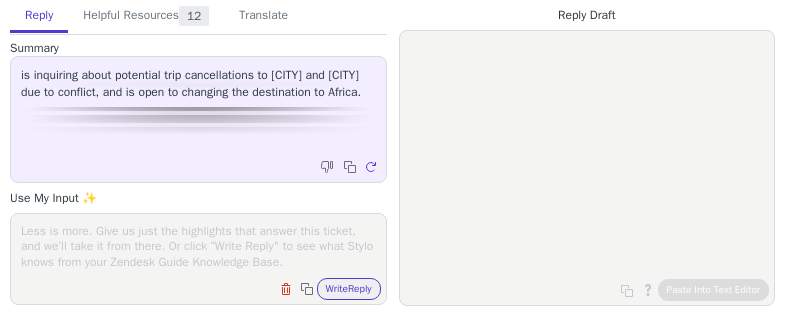 scroll, scrollTop: 0, scrollLeft: 0, axis: both 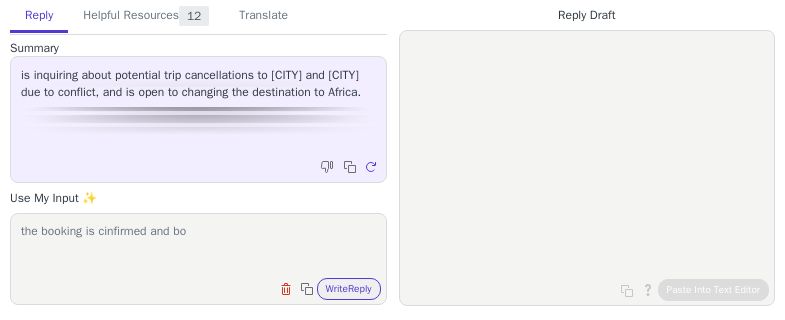 click on "the booking is cinfirmed and bo" at bounding box center [198, 246] 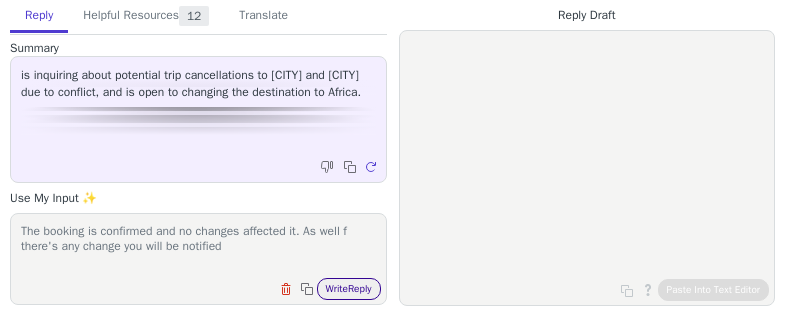 type on "The booking is confirmed and no changes affected it. As well f there's any change you will be notified" 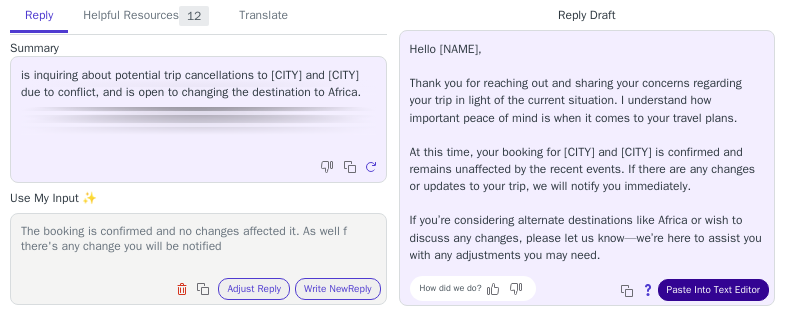 click on "Paste Into Text Editor" at bounding box center (713, 290) 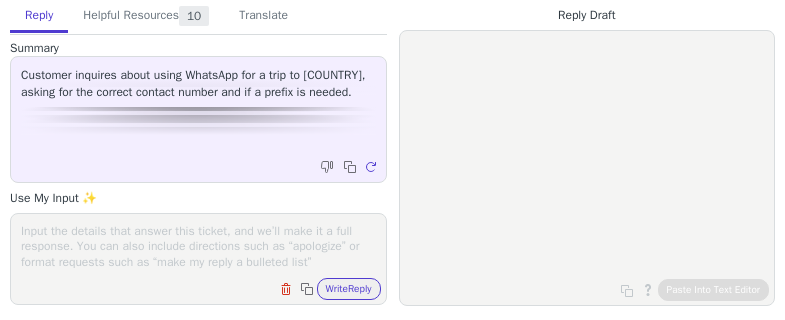 scroll, scrollTop: 0, scrollLeft: 0, axis: both 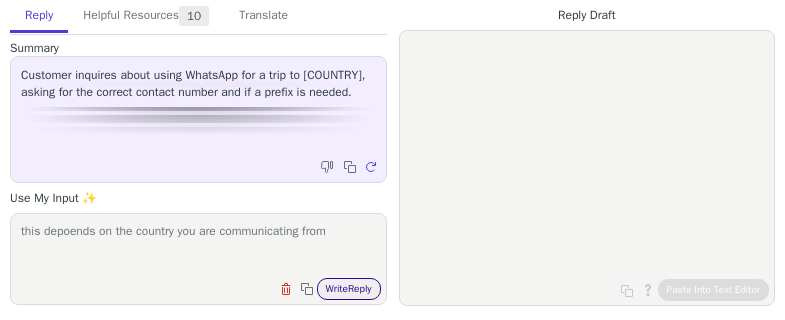 type on "this depoends on the country you are communicating from" 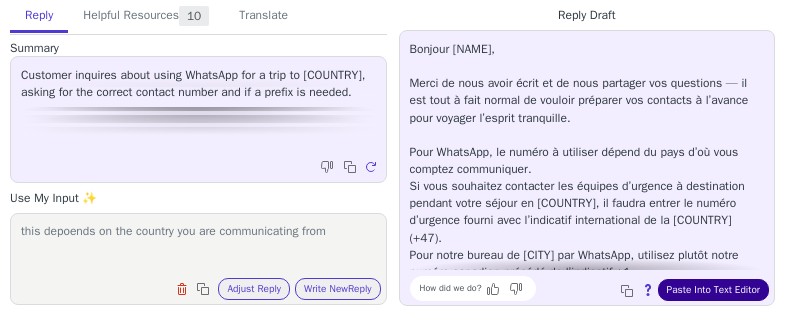 click on "Paste Into Text Editor" at bounding box center (713, 290) 